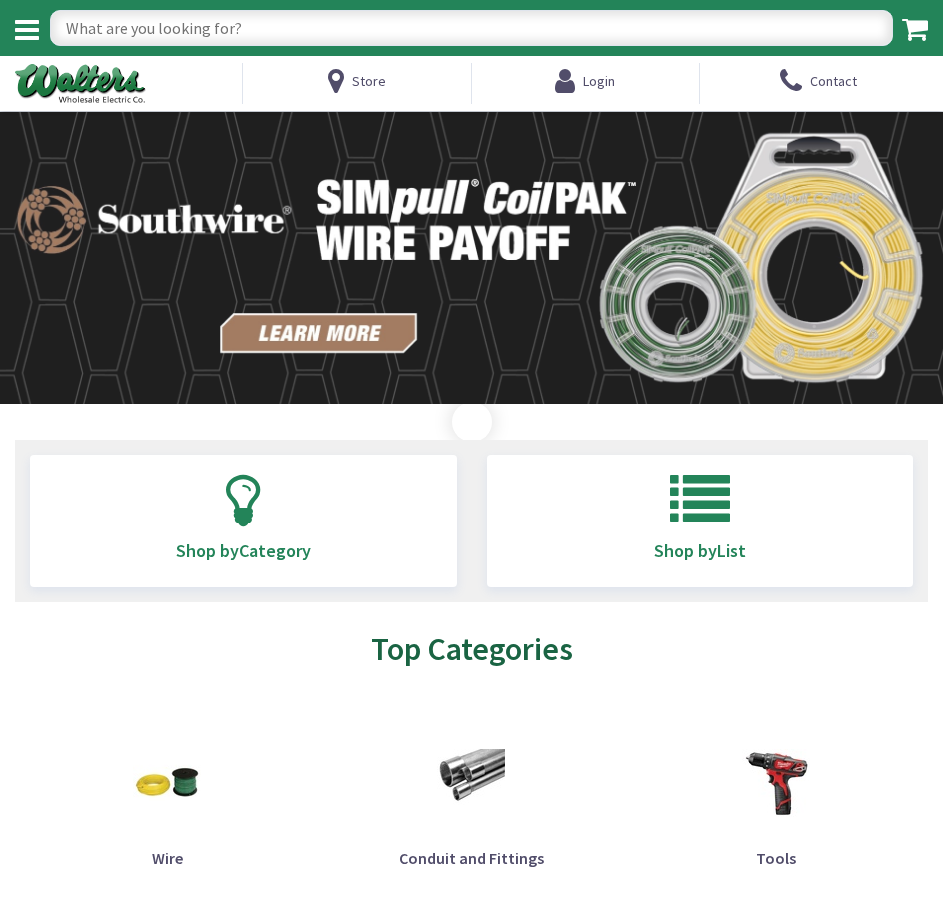 scroll, scrollTop: 0, scrollLeft: 0, axis: both 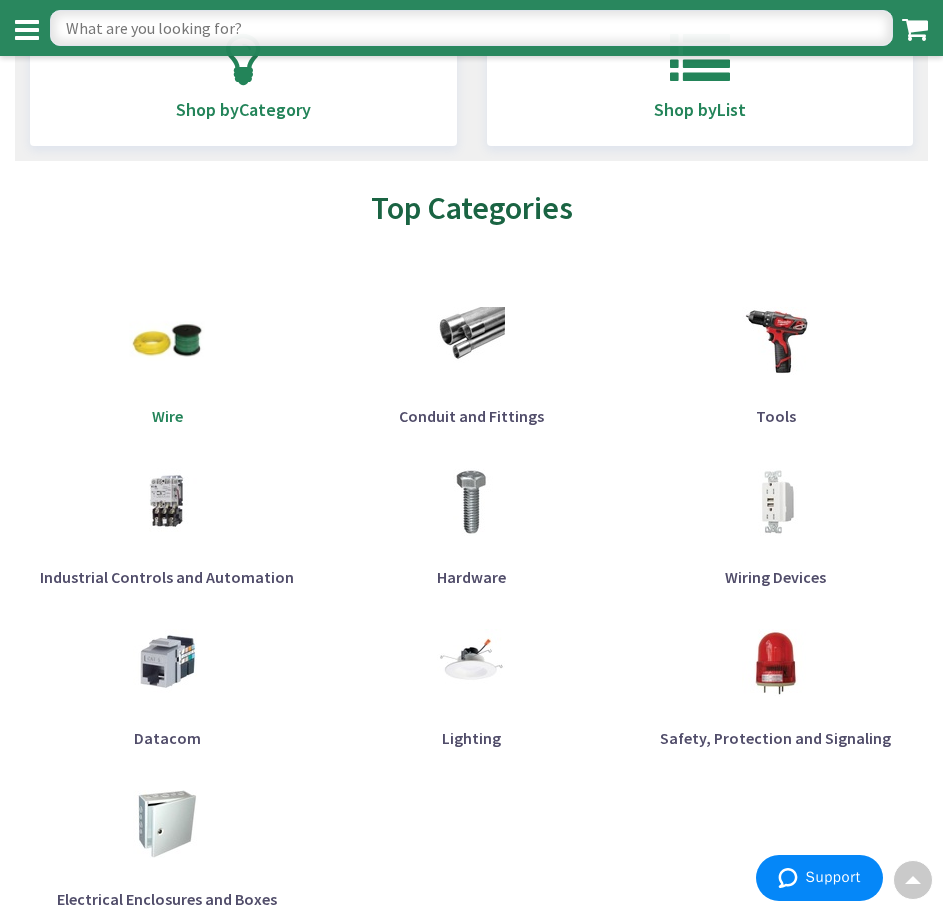click at bounding box center [167, 341] 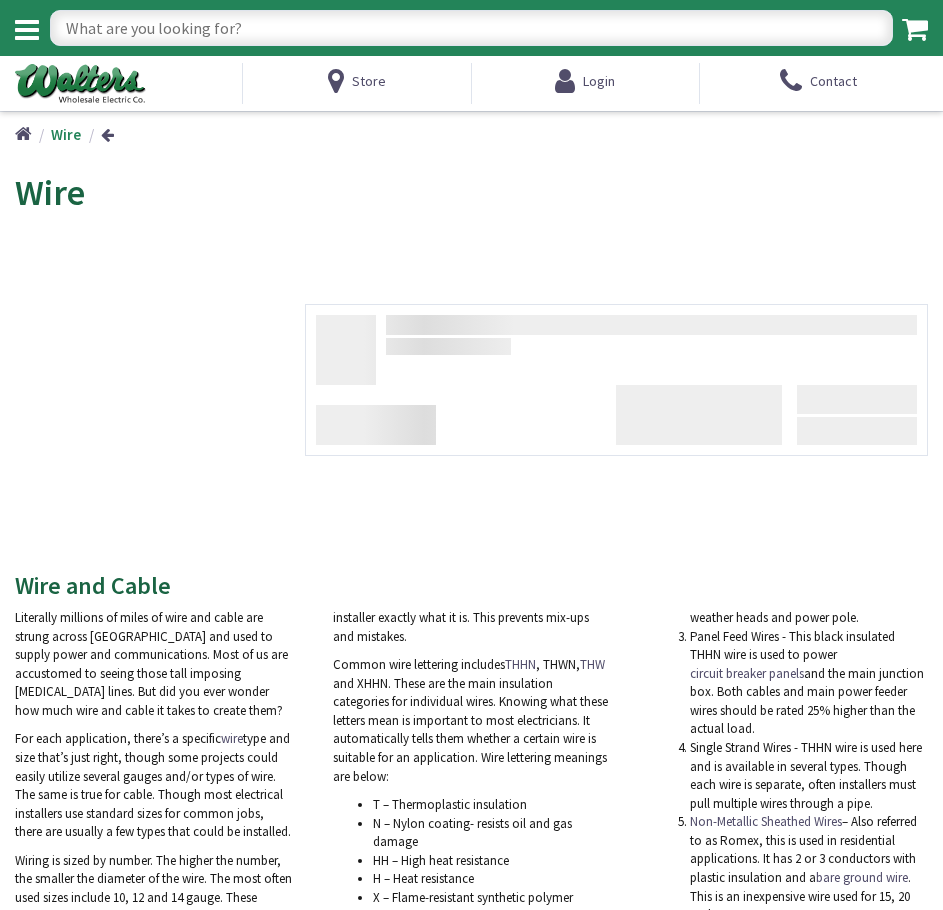 scroll, scrollTop: 0, scrollLeft: 0, axis: both 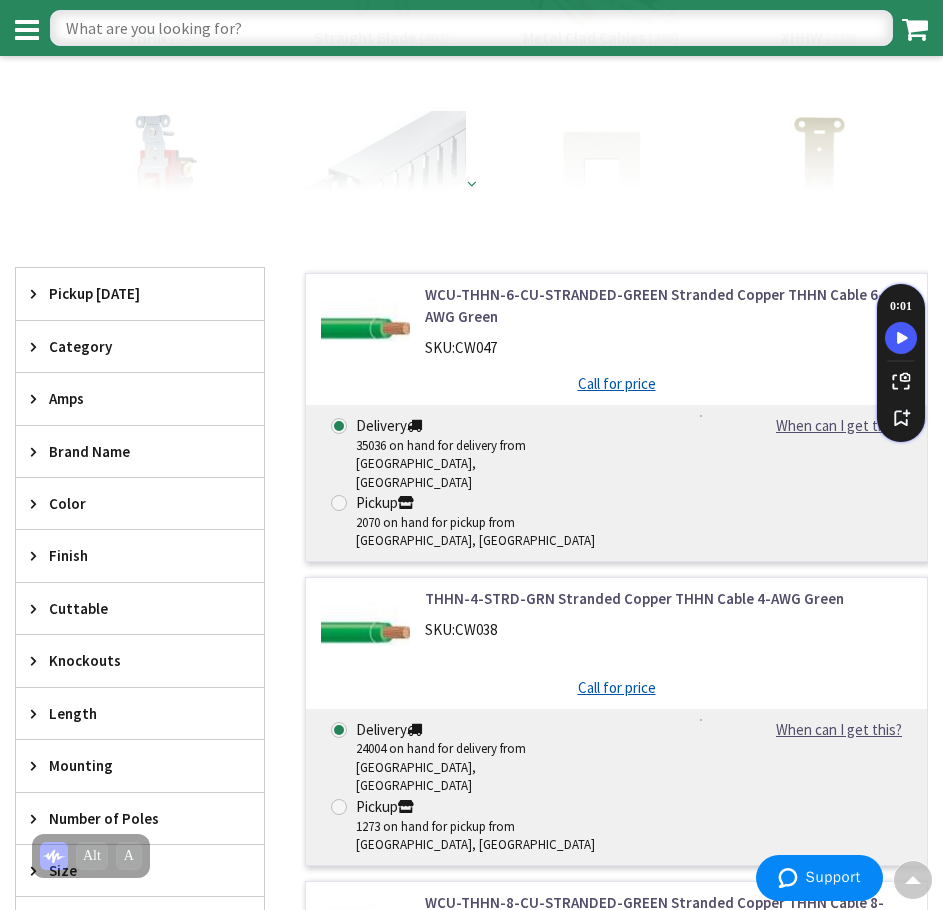 click at bounding box center [472, 183] 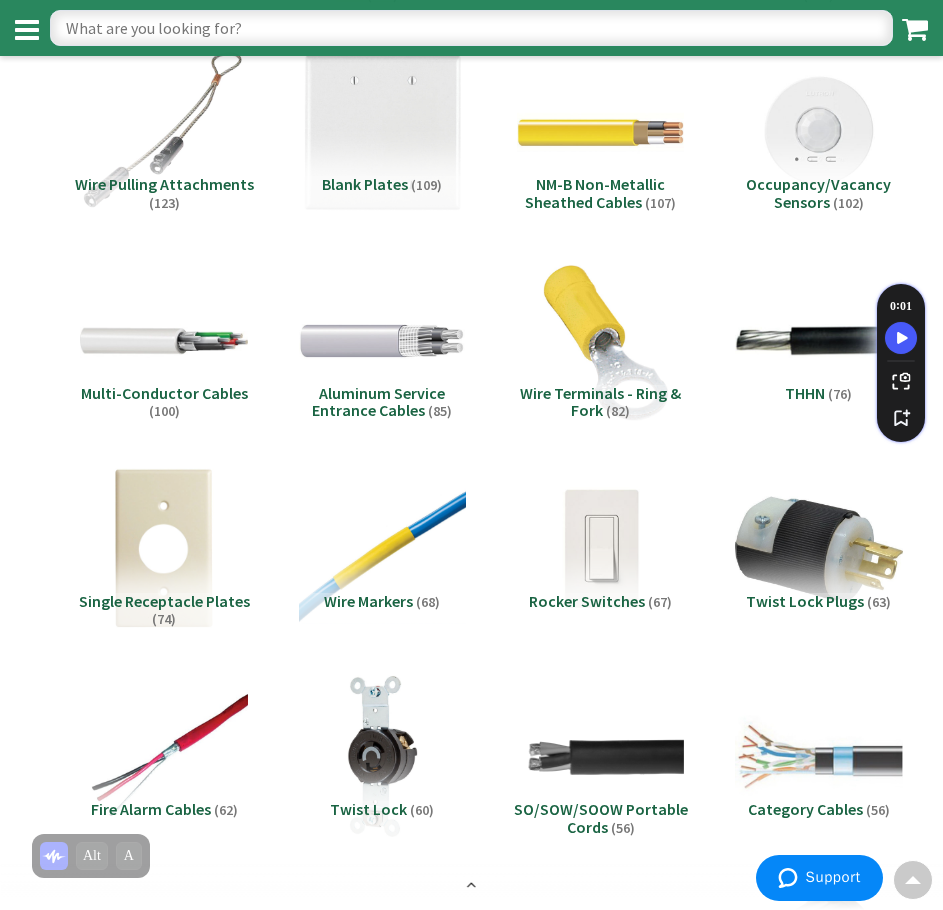 scroll, scrollTop: 900, scrollLeft: 0, axis: vertical 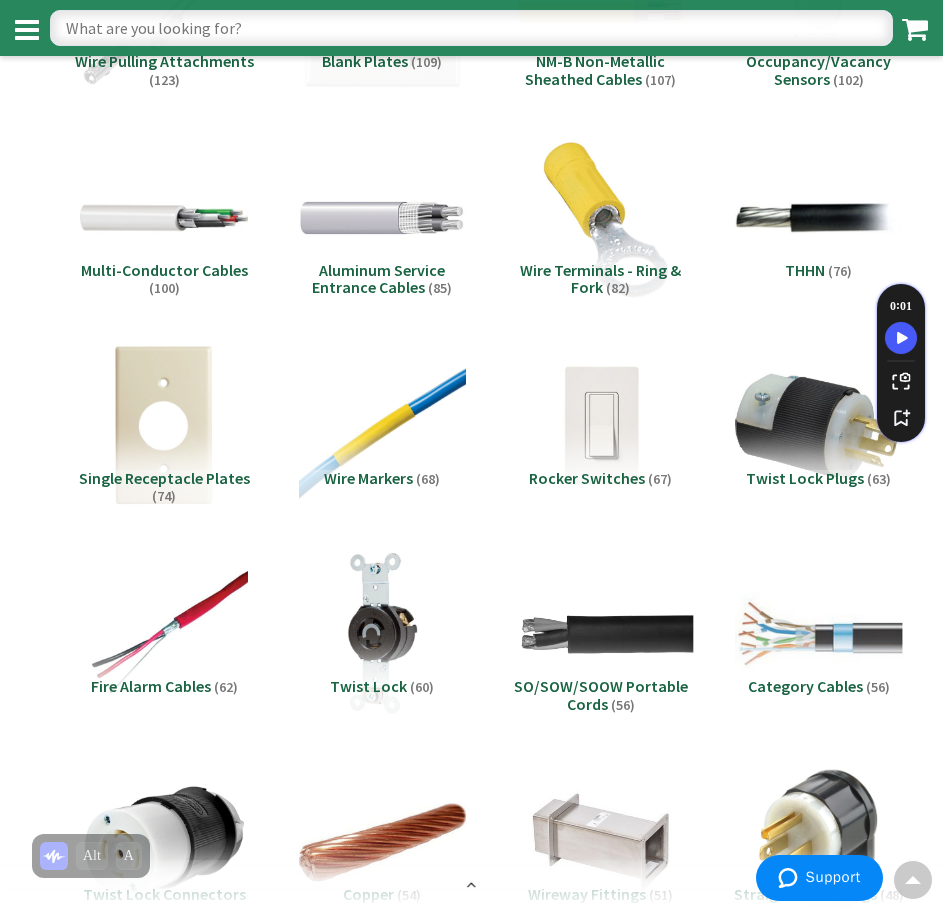 click at bounding box center (600, 634) 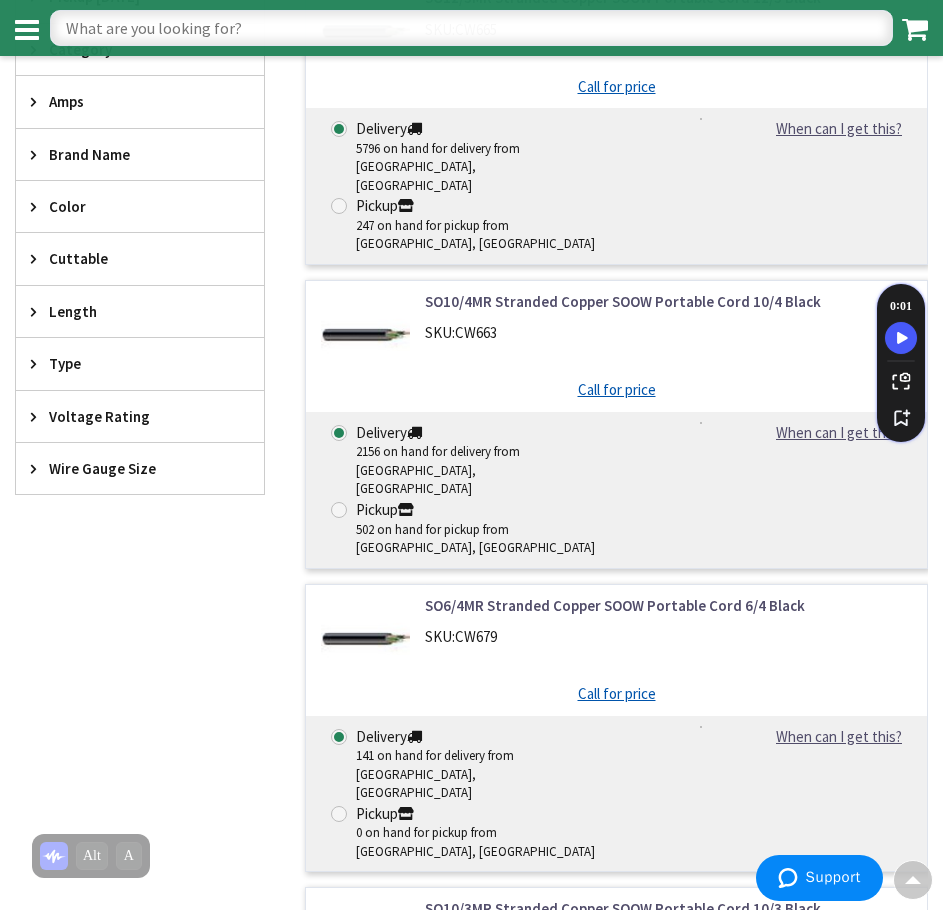 scroll, scrollTop: 5548, scrollLeft: 0, axis: vertical 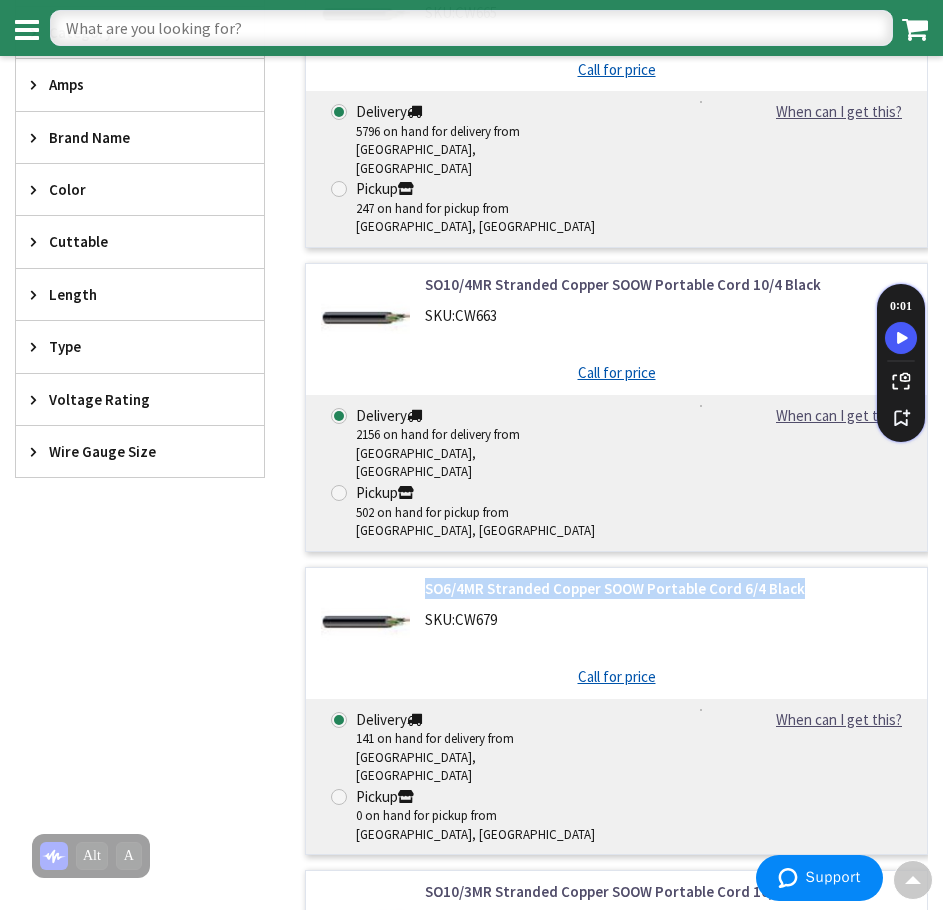 drag, startPoint x: 419, startPoint y: 469, endPoint x: 796, endPoint y: 482, distance: 377.22406 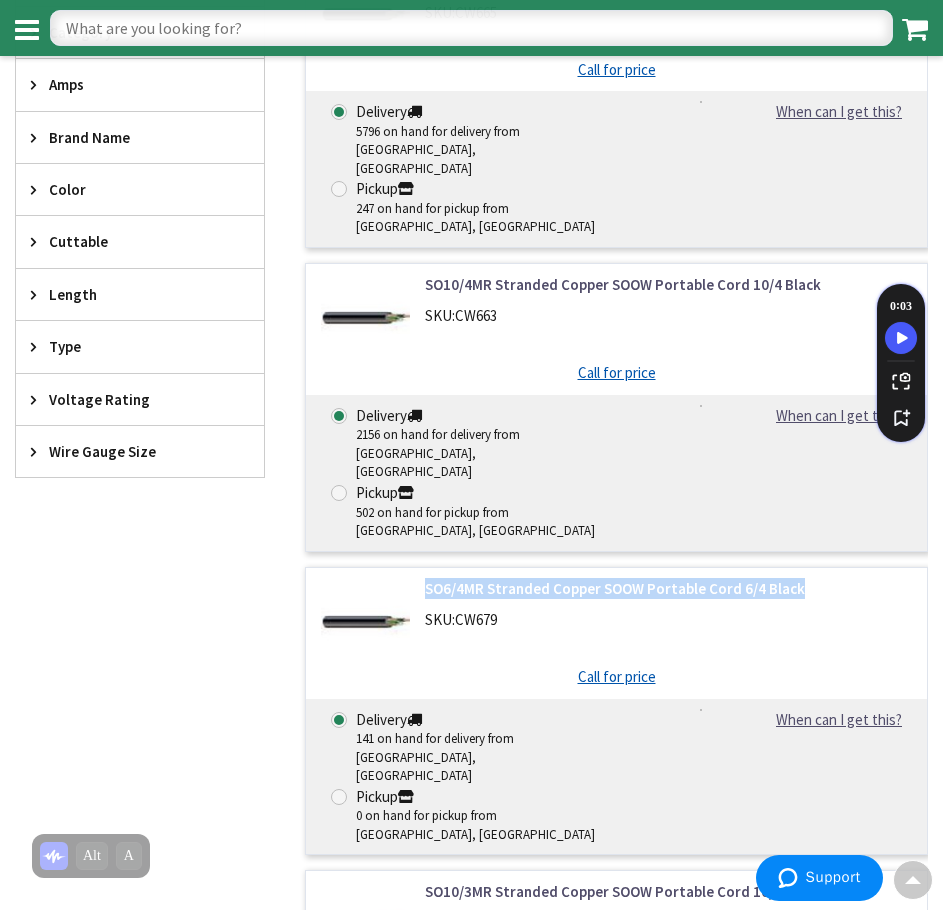 copy on "SO6/4MR Stranded Copper SOOW Portable Cord 6/4 Black" 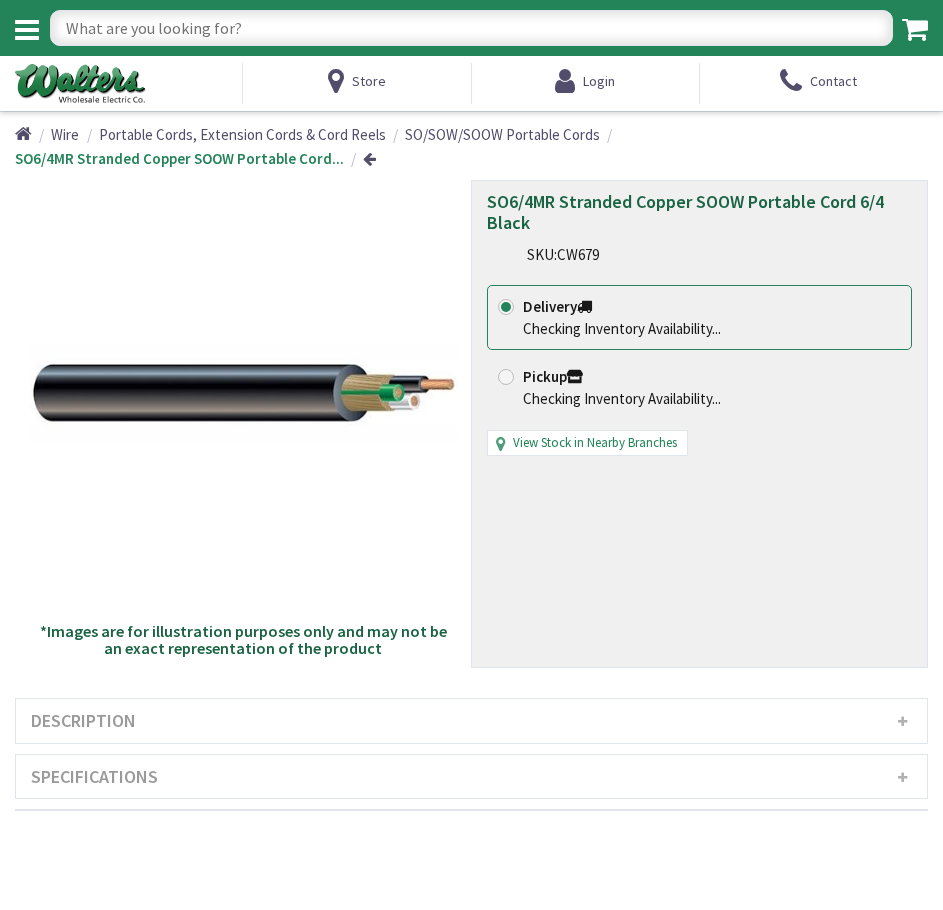 scroll, scrollTop: 0, scrollLeft: 0, axis: both 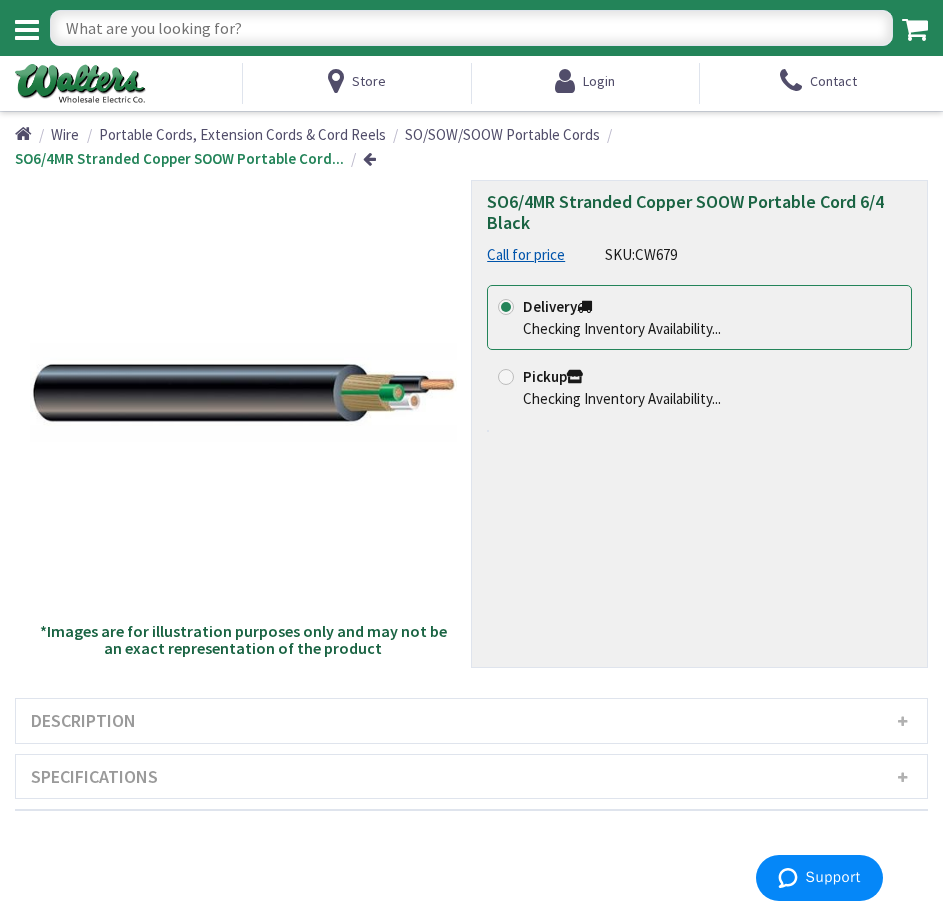 click on "Description" at bounding box center (471, 721) 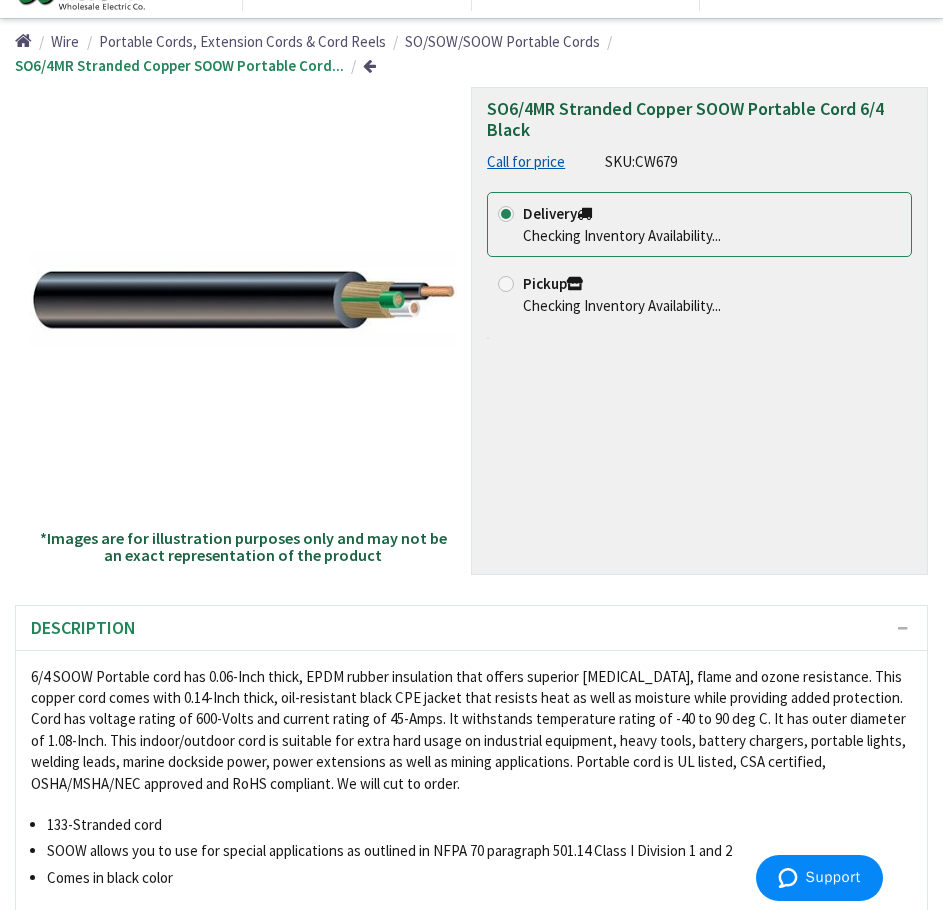 scroll, scrollTop: 200, scrollLeft: 0, axis: vertical 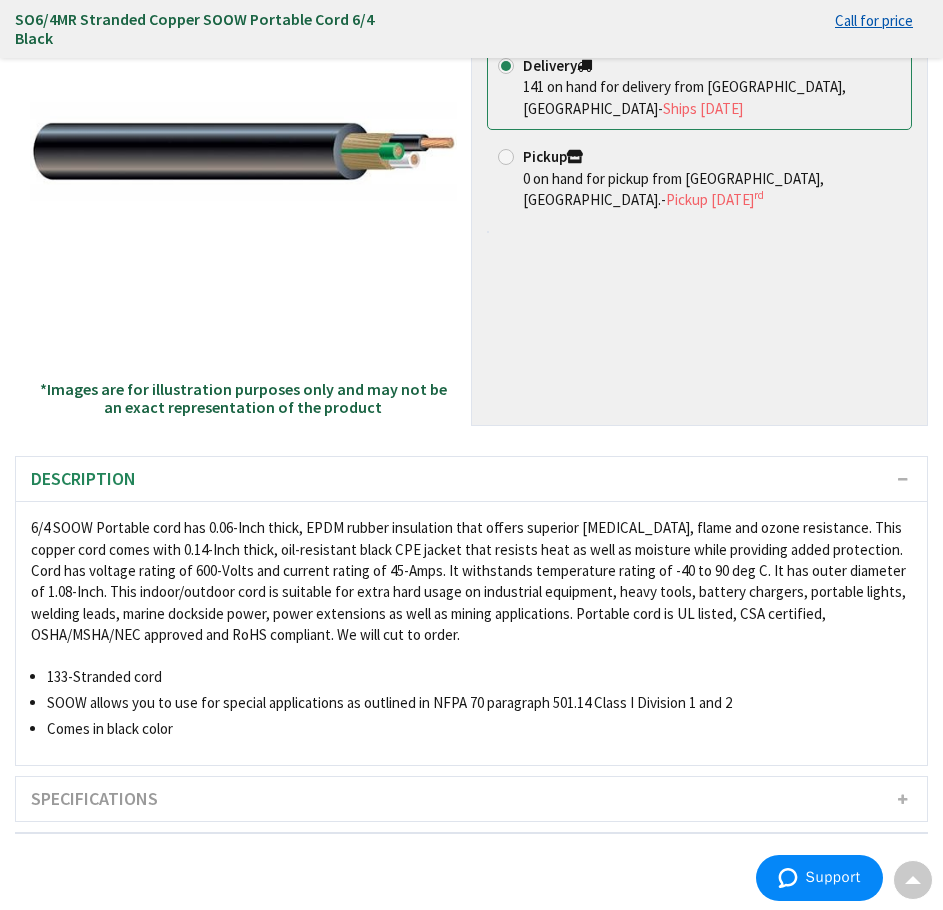 click on "6/4 SOOW Portable cord has 0.06-Inch thick, EPDM rubber insulation that offers superior abrasion, flame and ozone resistance. This copper cord comes with 0.14-Inch thick, oil-resistant black CPE jacket that resists heat as well as moisture while providing added protection. Cord has voltage rating of 600-Volts and current rating of 45-Amps. It withstands temperature rating of -40 to 90 deg C. It has outer diameter of 1.08-Inch. This indoor/outdoor cord is suitable for extra hard usage on industrial equipment, heavy tools, battery chargers, portable lights, welding leads, marine dockside power, power extensions as well as mining applications. Portable cord is UL listed, CSA certified, OSHA/MSHA/NEC approved and RoHS compliant. We will cut to order." at bounding box center (471, 581) 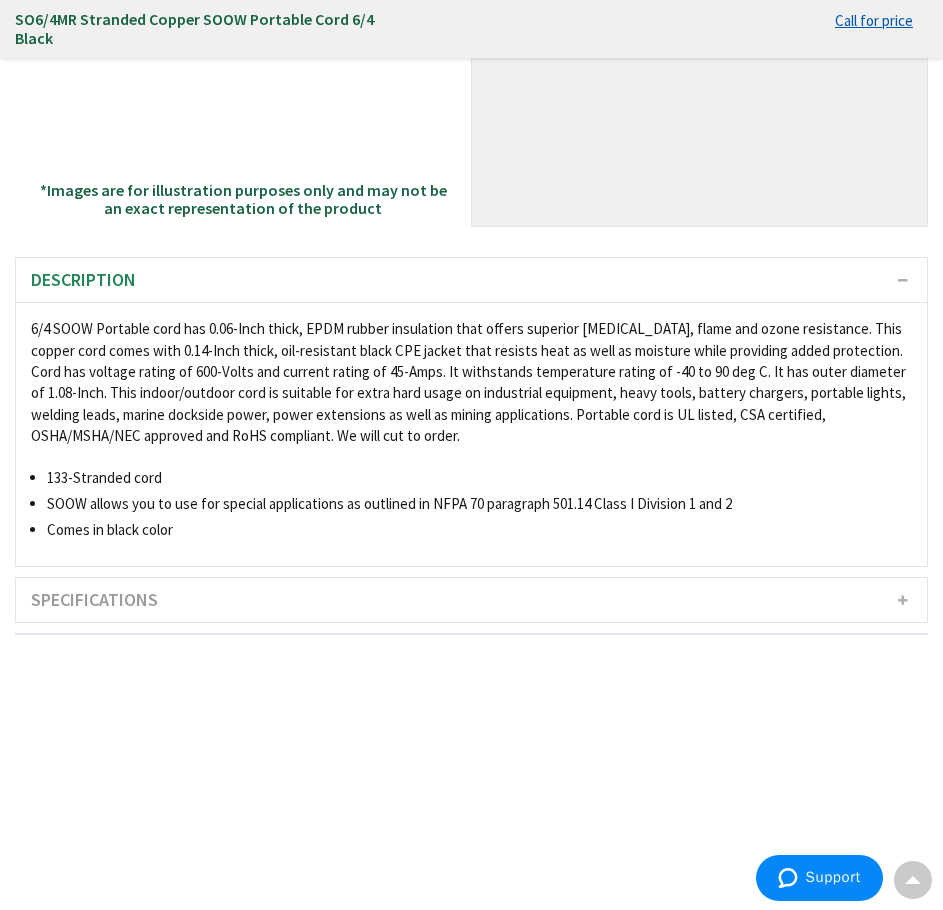 scroll, scrollTop: 400, scrollLeft: 0, axis: vertical 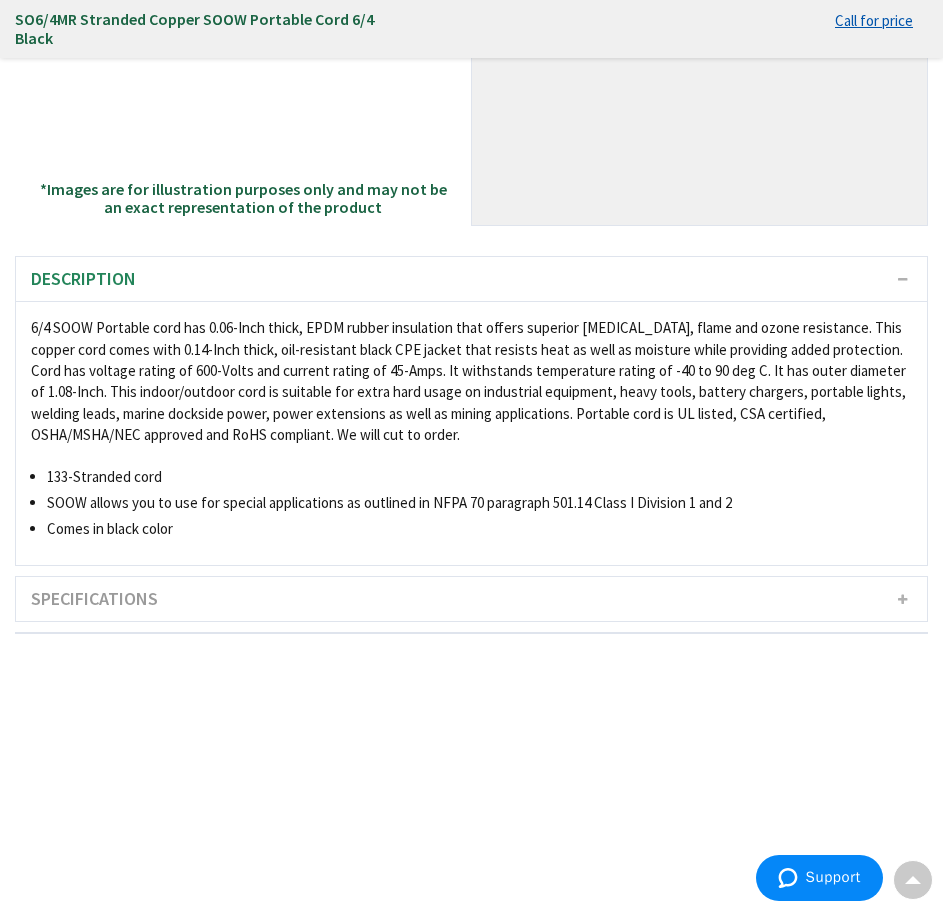 click on "6/4 SOOW Portable cord has 0.06-Inch thick, EPDM rubber insulation that offers superior abrasion, flame and ozone resistance. This copper cord comes with 0.14-Inch thick, oil-resistant black CPE jacket that resists heat as well as moisture while providing added protection. Cord has voltage rating of 600-Volts and current rating of 45-Amps. It withstands temperature rating of -40 to 90 deg C. It has outer diameter of 1.08-Inch. This indoor/outdoor cord is suitable for extra hard usage on industrial equipment, heavy tools, battery chargers, portable lights, welding leads, marine dockside power, power extensions as well as mining applications. Portable cord is UL listed, CSA certified, OSHA/MSHA/NEC approved and RoHS compliant. We will cut to order." at bounding box center [471, 381] 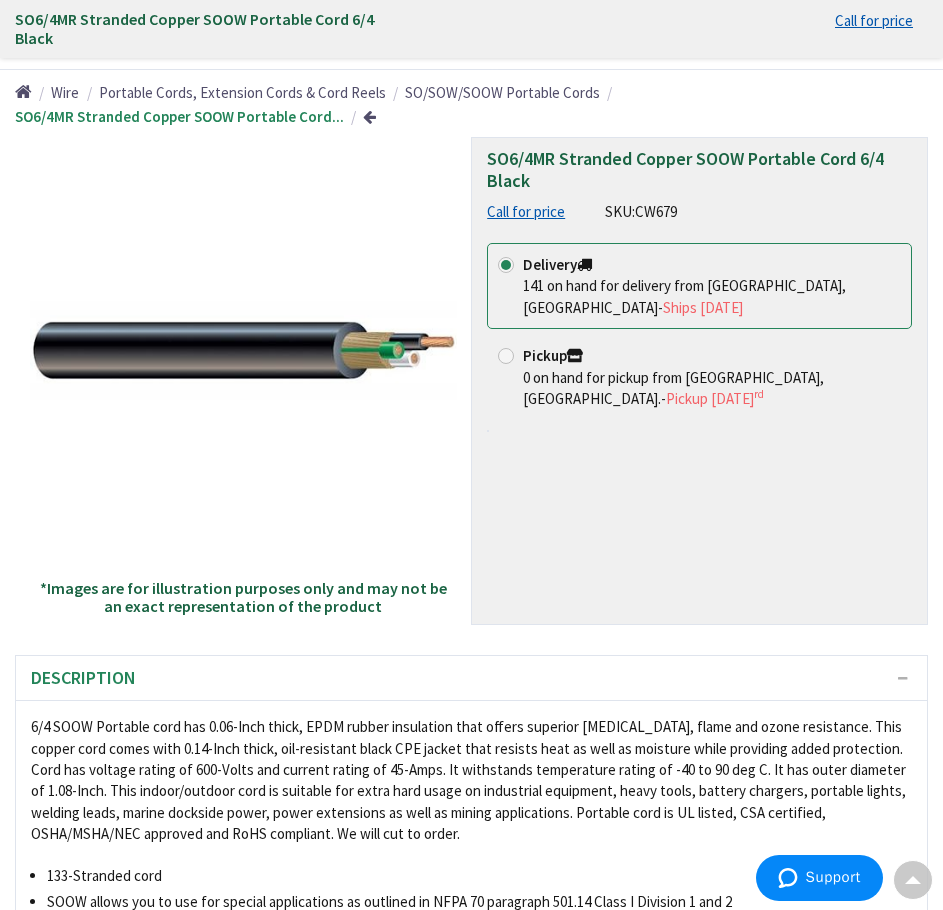 scroll, scrollTop: 0, scrollLeft: 0, axis: both 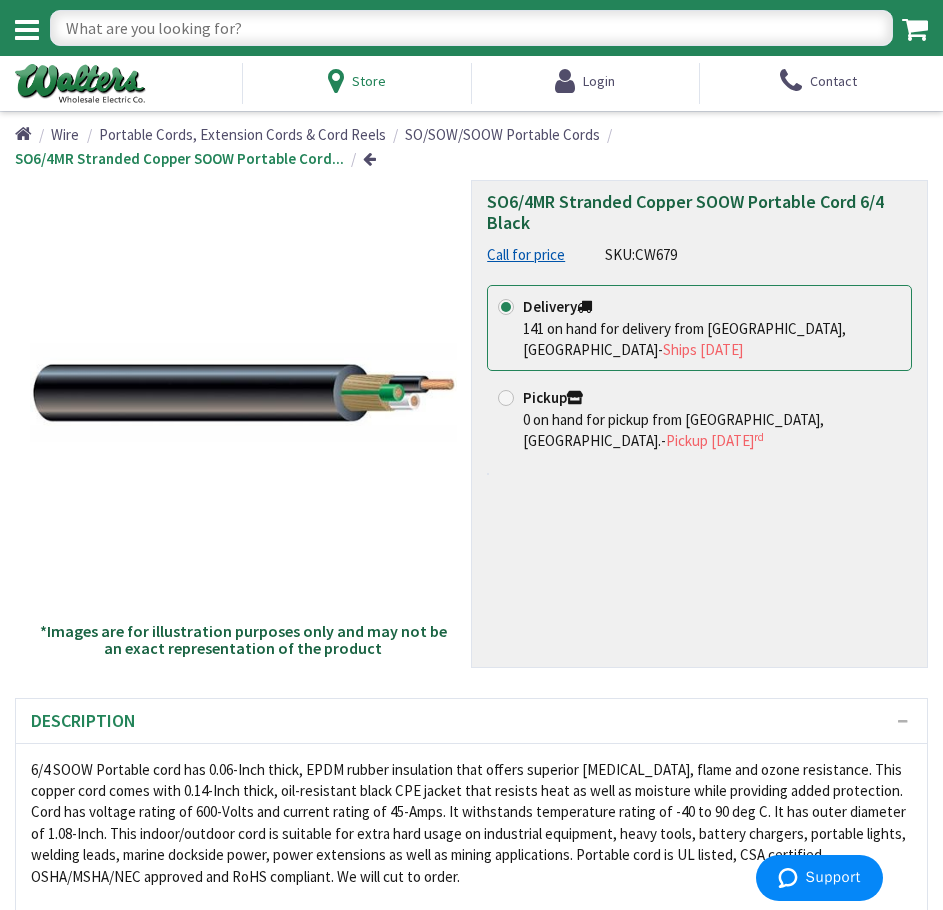 click on "Store" at bounding box center (369, 81) 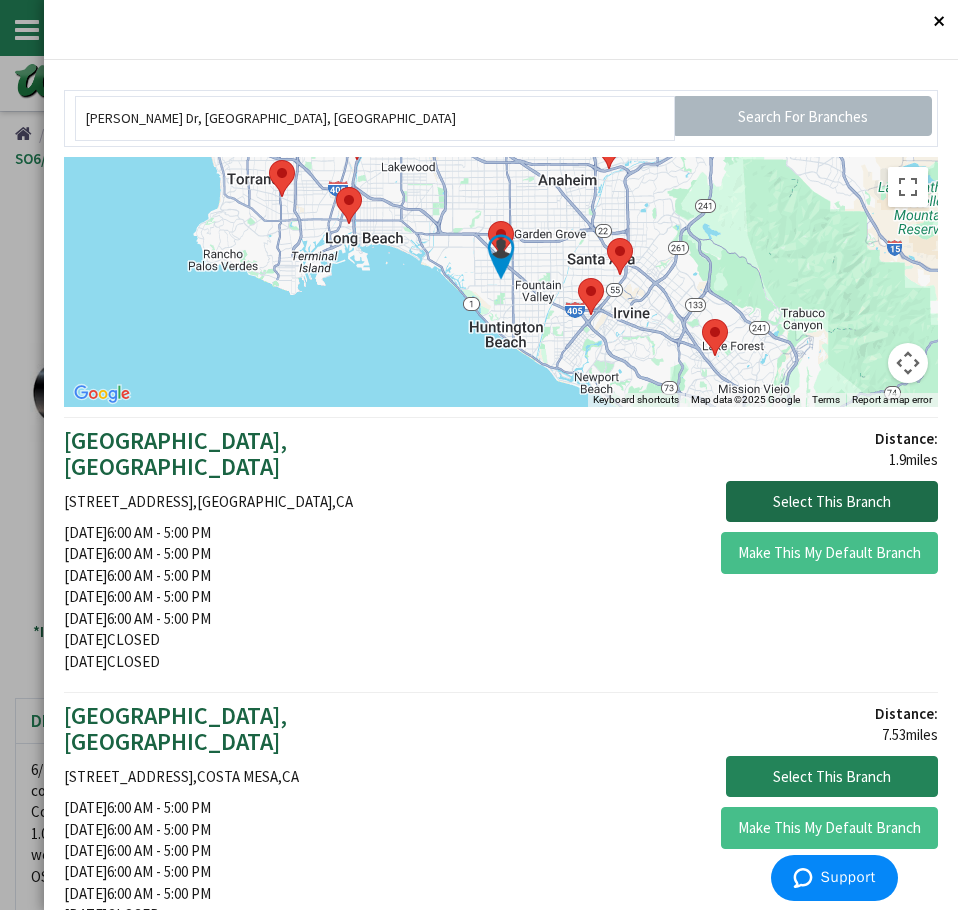click on "Select This Branch" at bounding box center [832, 502] 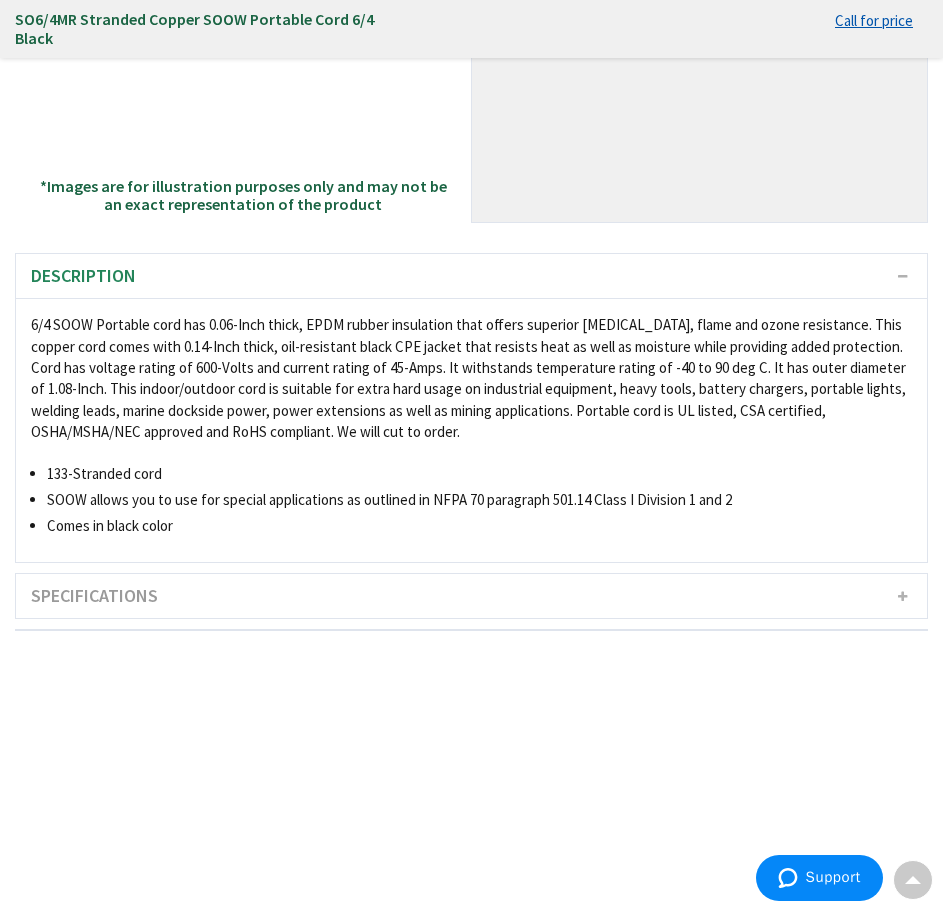 scroll, scrollTop: 0, scrollLeft: 0, axis: both 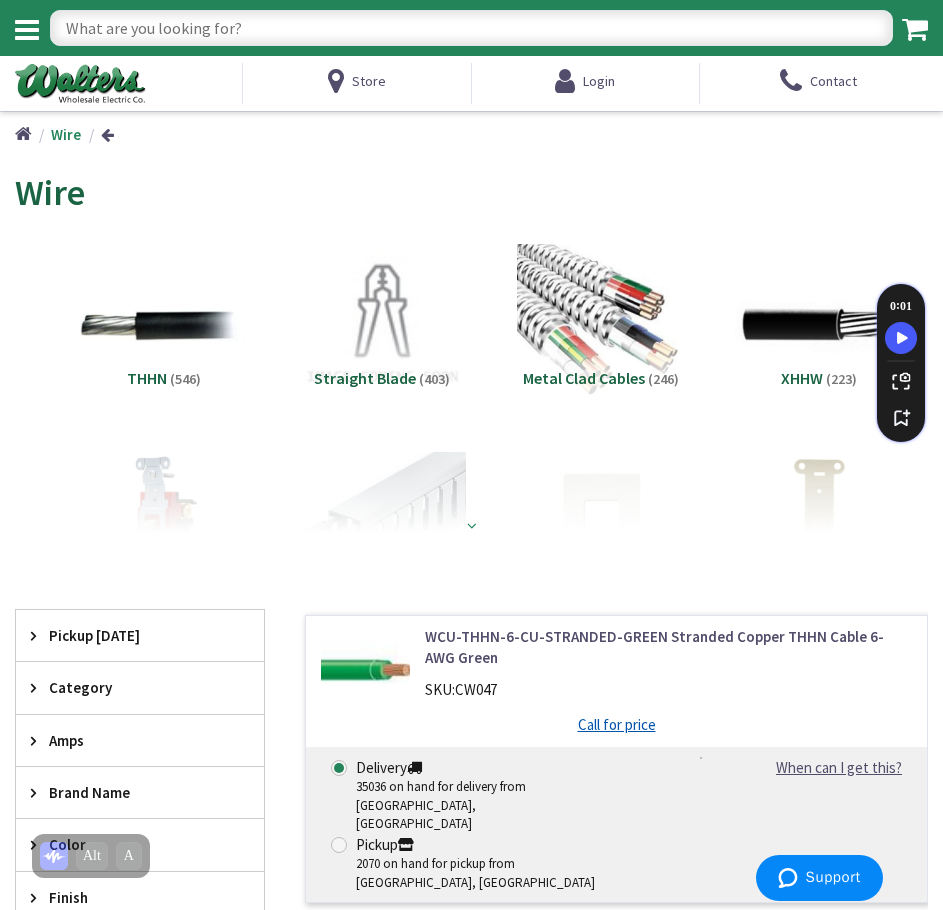 click at bounding box center [472, 525] 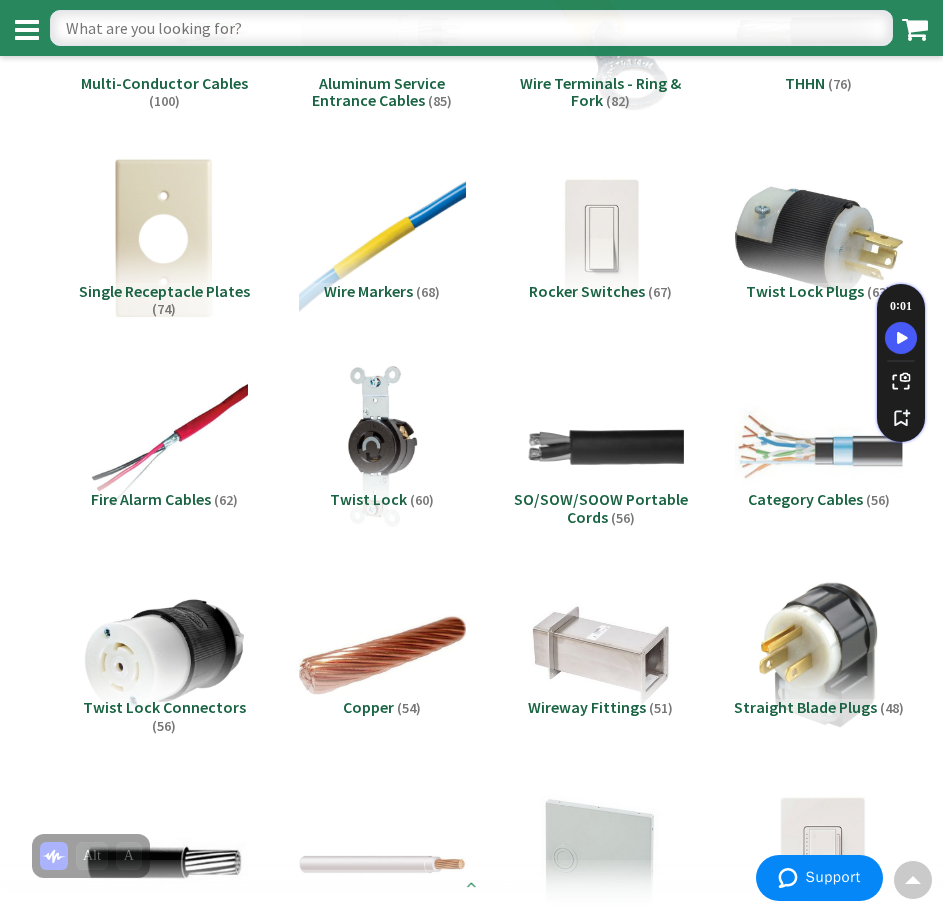 scroll, scrollTop: 1100, scrollLeft: 0, axis: vertical 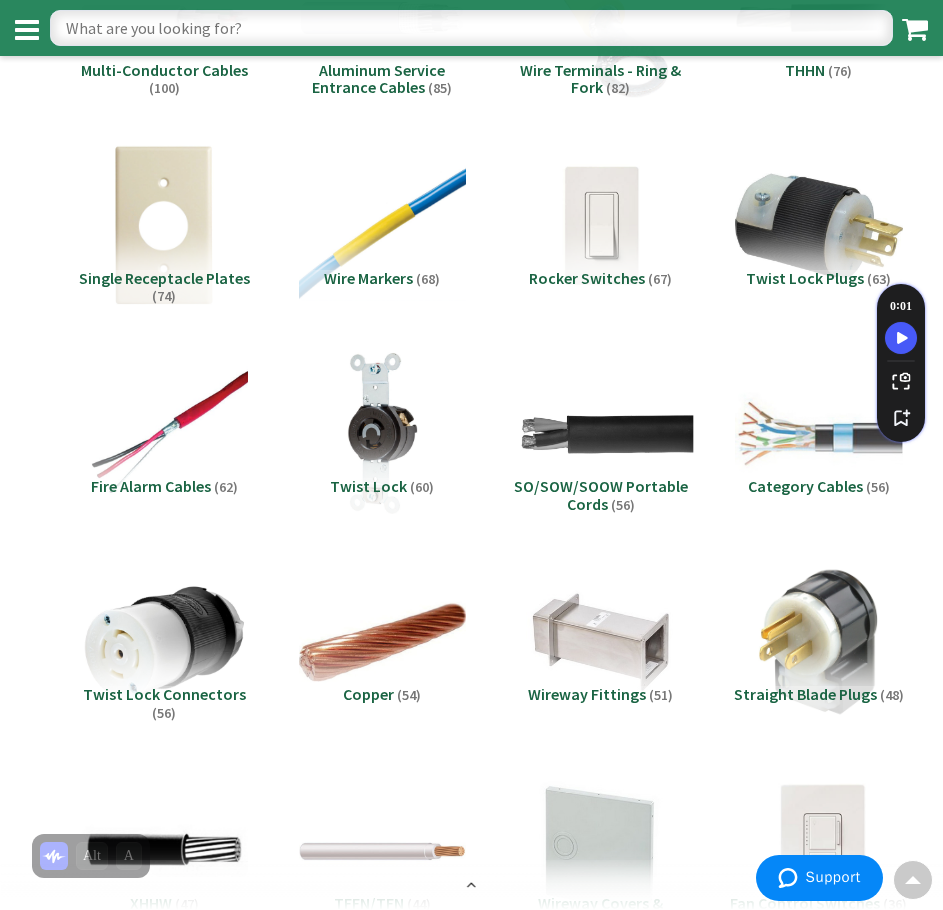 click at bounding box center [600, 434] 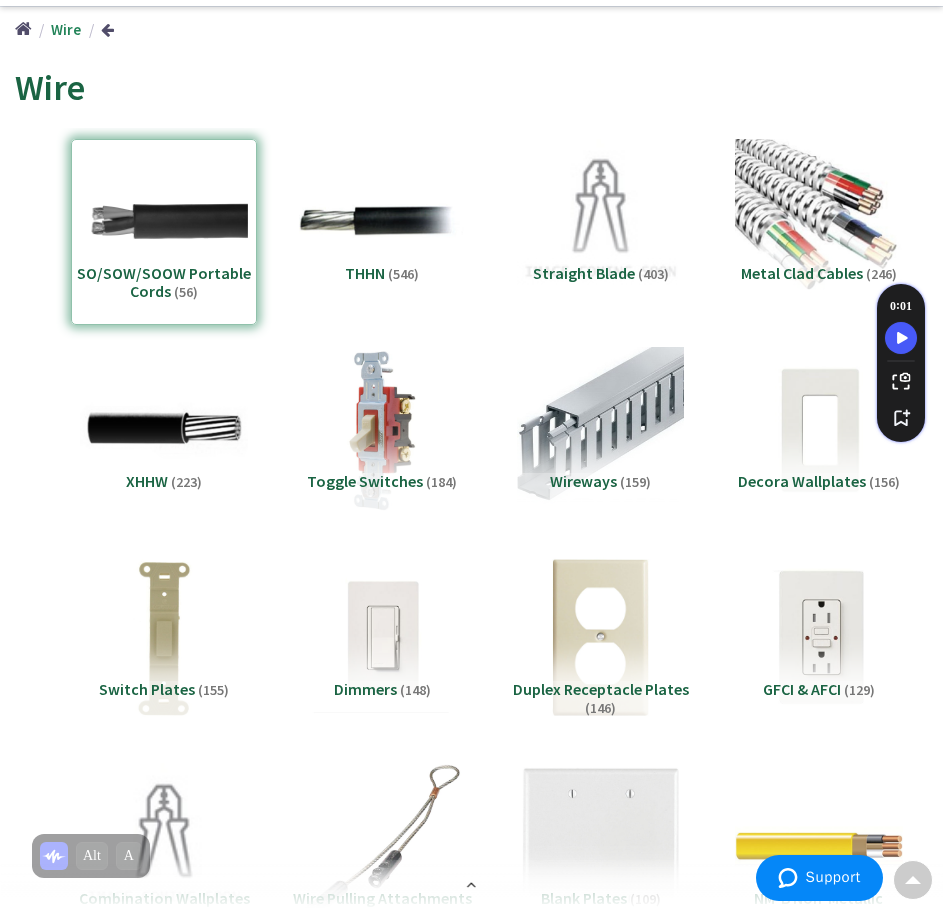 scroll, scrollTop: 0, scrollLeft: 0, axis: both 